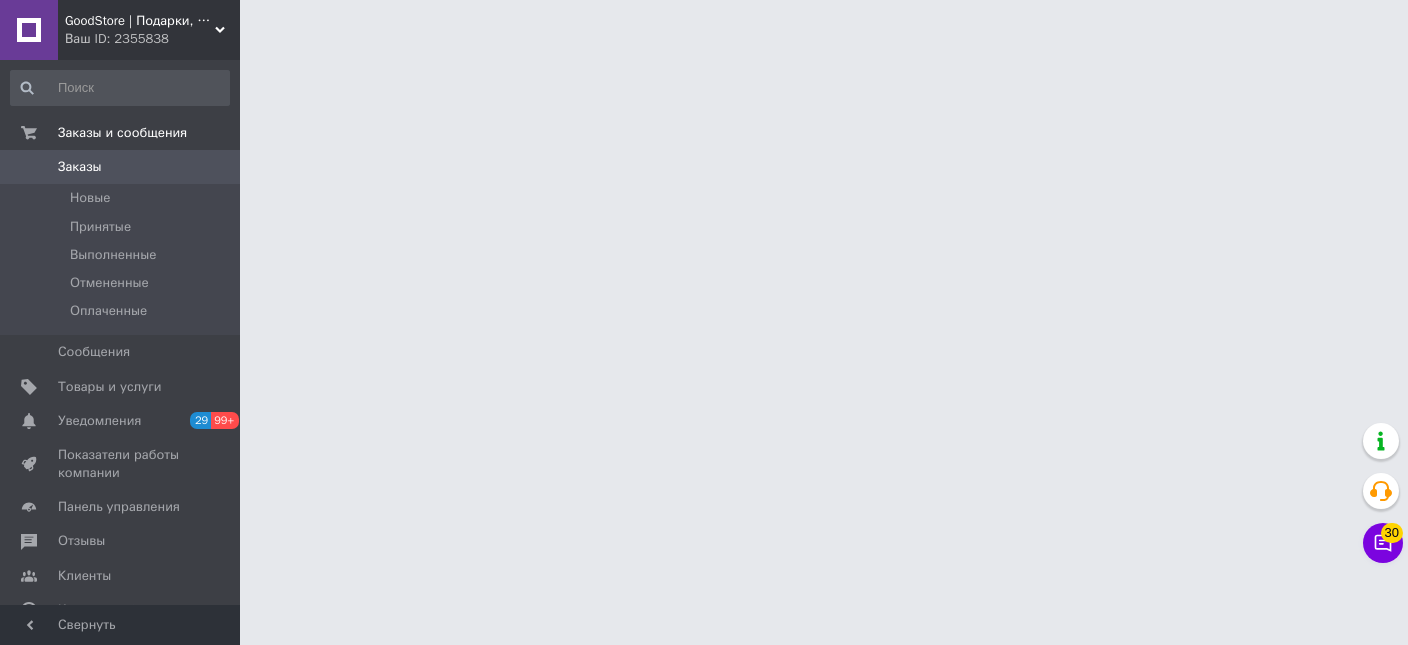 scroll, scrollTop: 0, scrollLeft: 0, axis: both 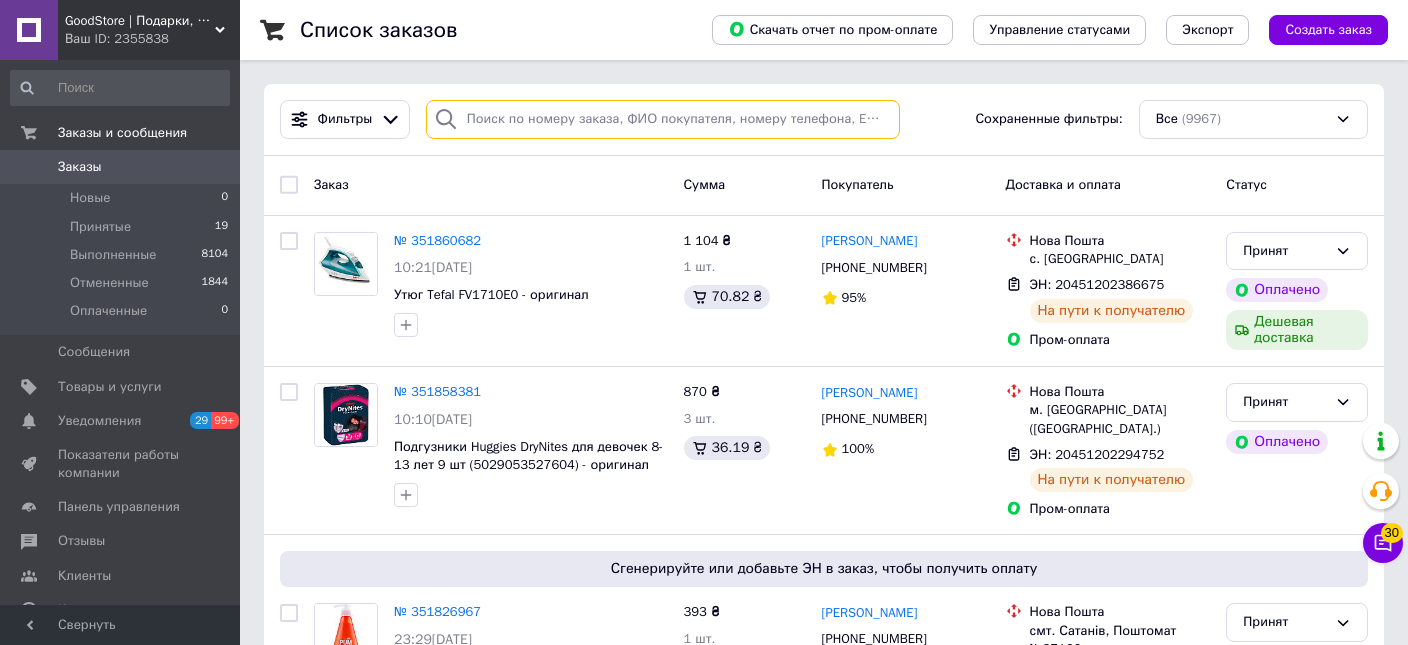 click at bounding box center (663, 119) 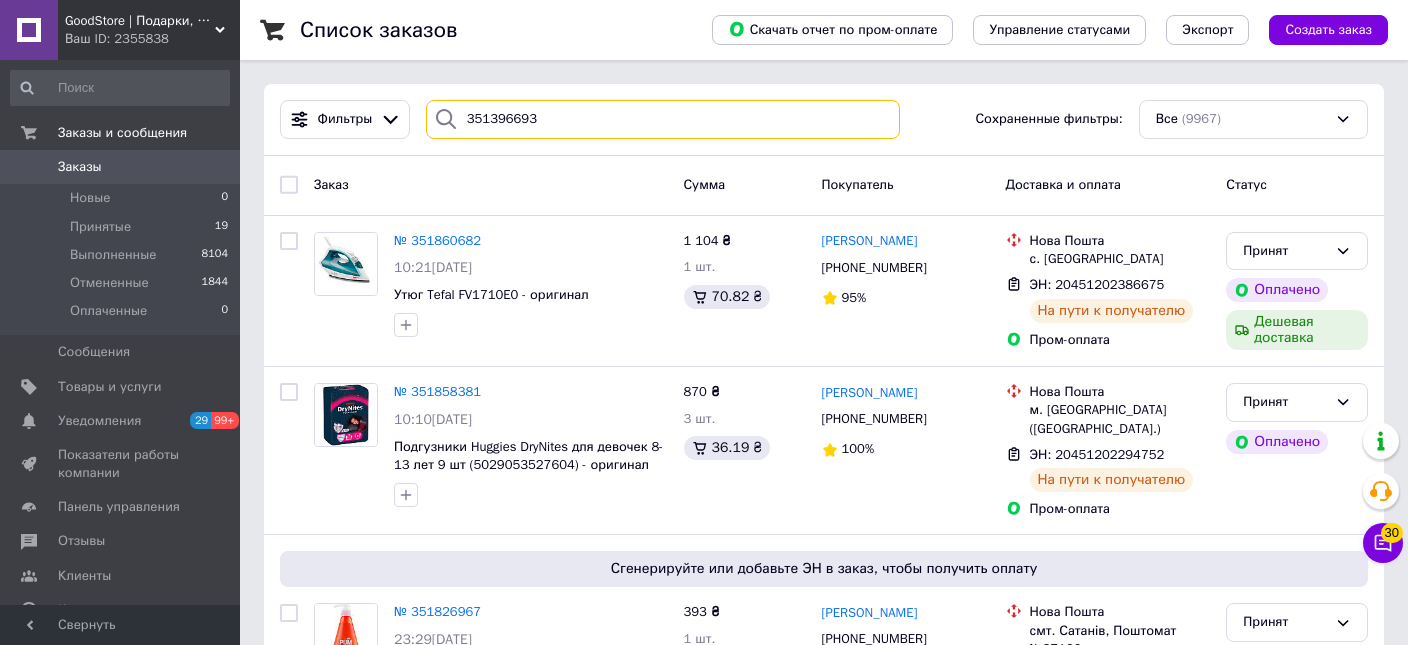 type on "351396693" 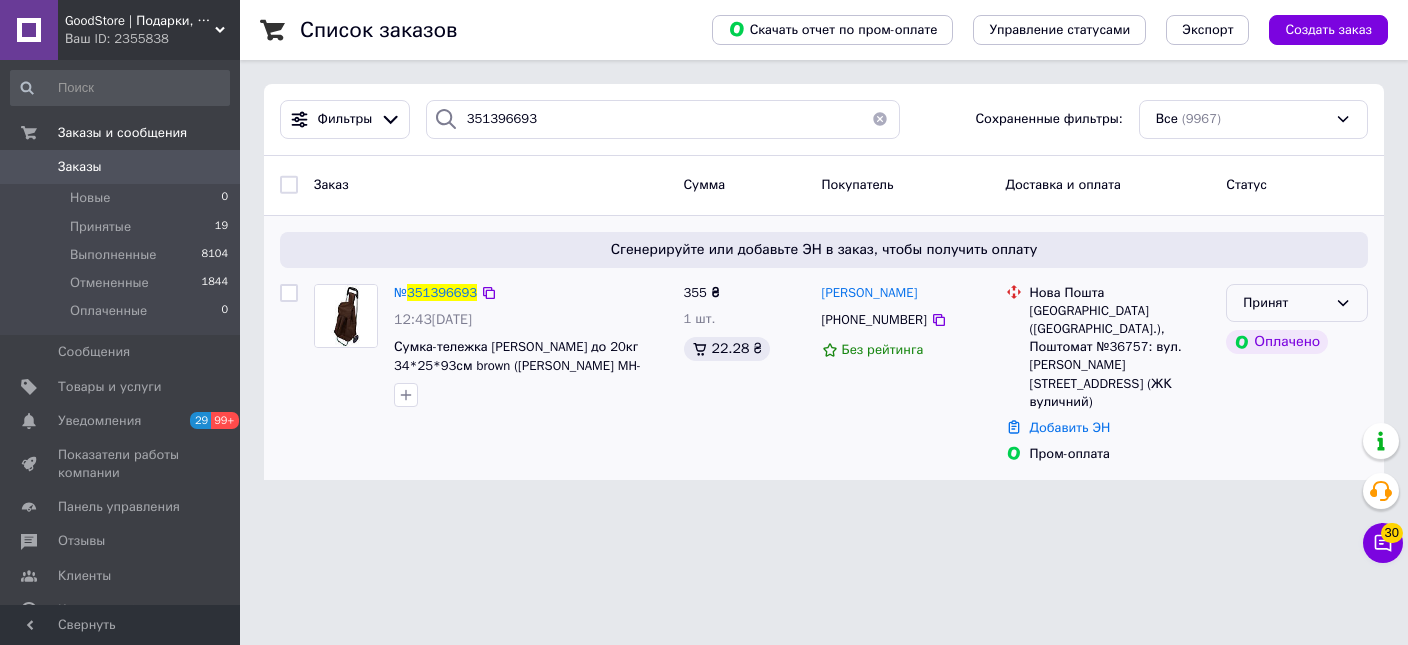 click on "Принят" at bounding box center (1285, 303) 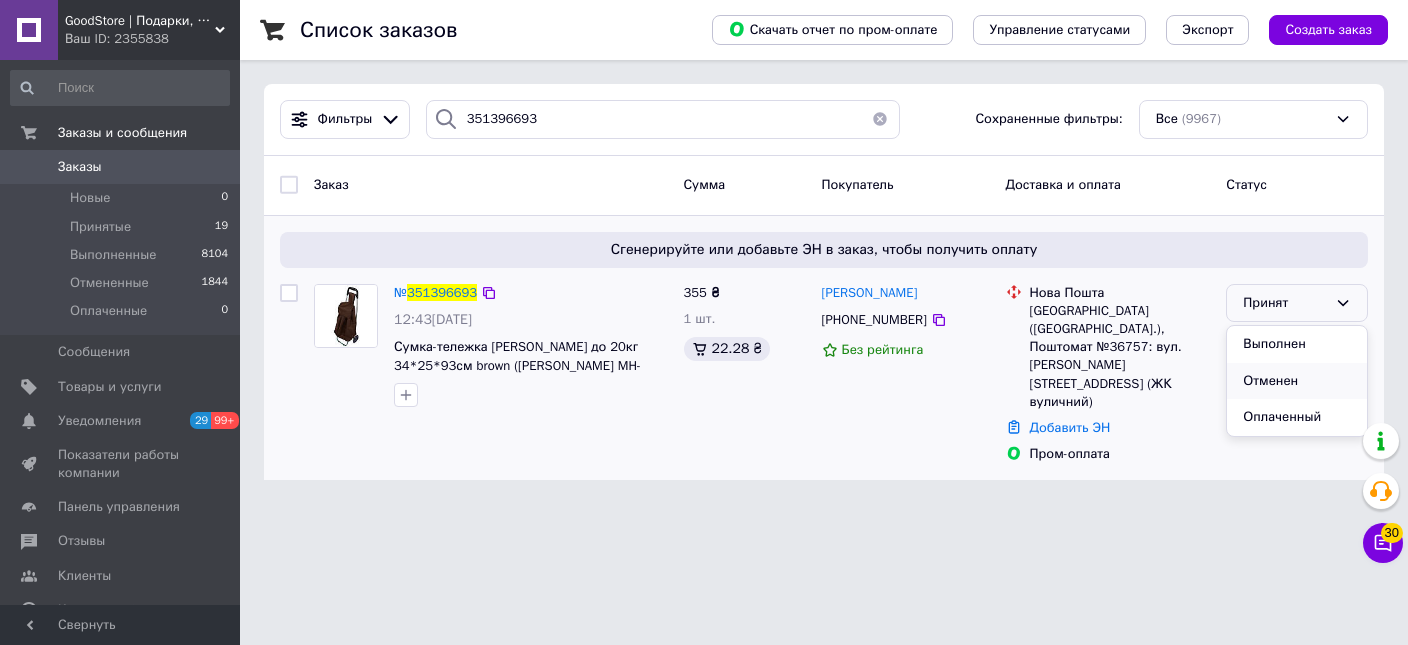 click on "Отменен" at bounding box center (1297, 381) 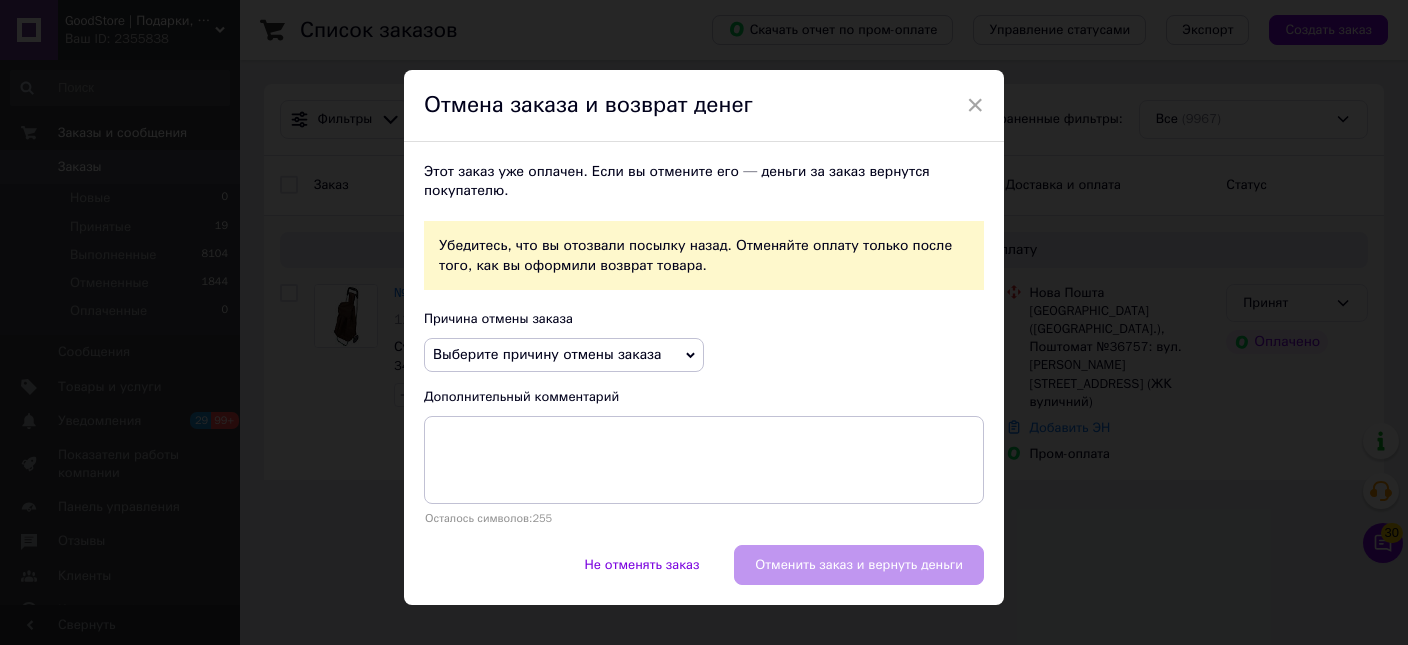 click on "Выберите причину отмены заказа" at bounding box center (547, 354) 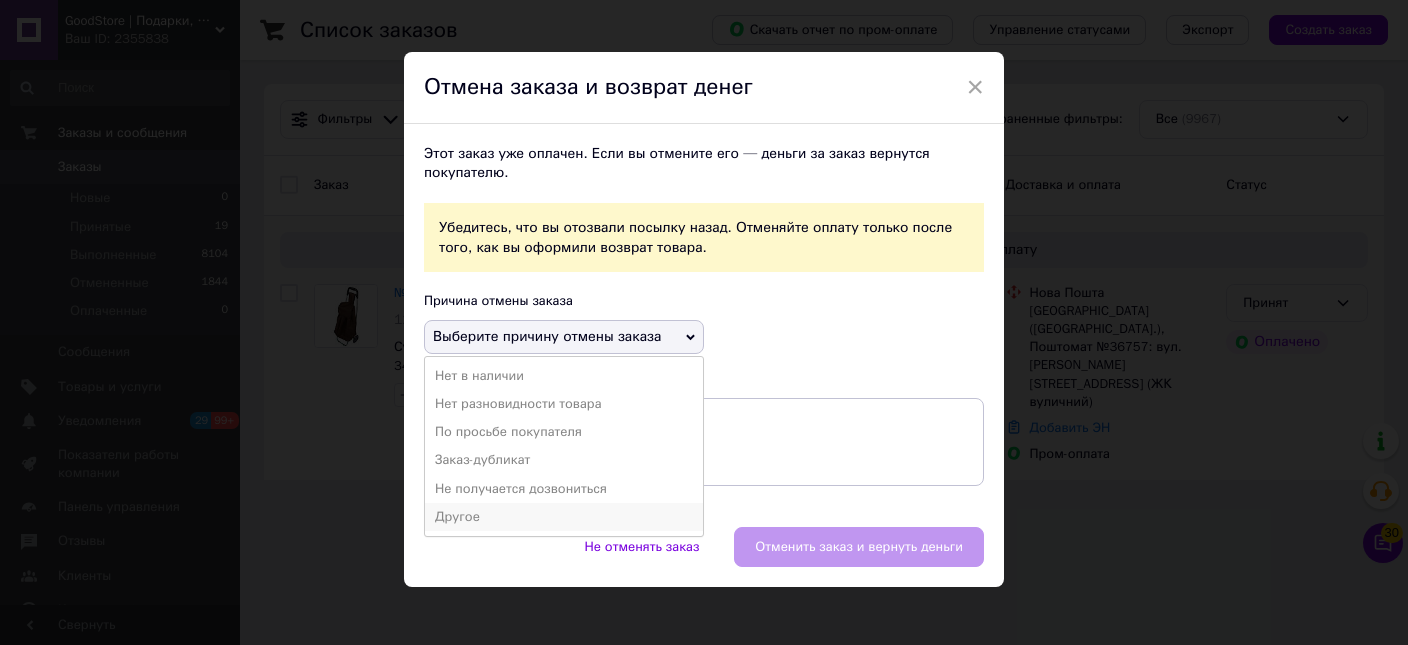 scroll, scrollTop: 23, scrollLeft: 0, axis: vertical 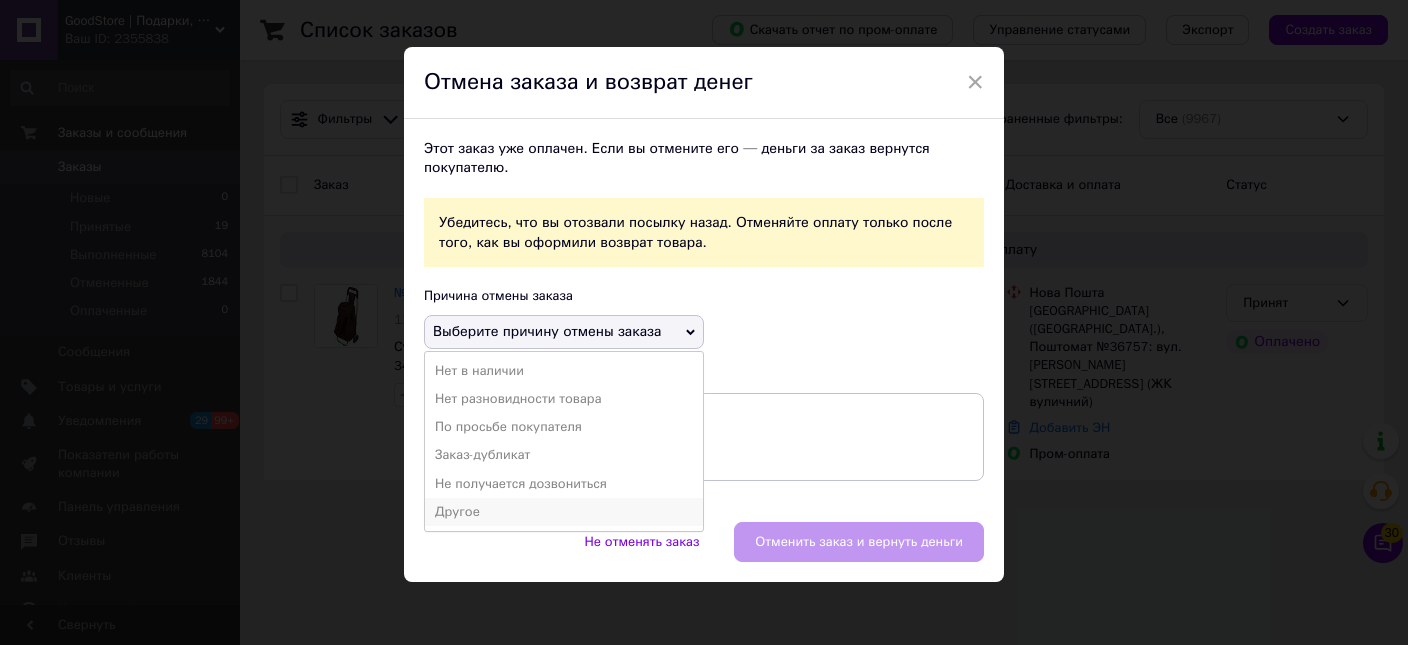 click on "Другое" at bounding box center (564, 512) 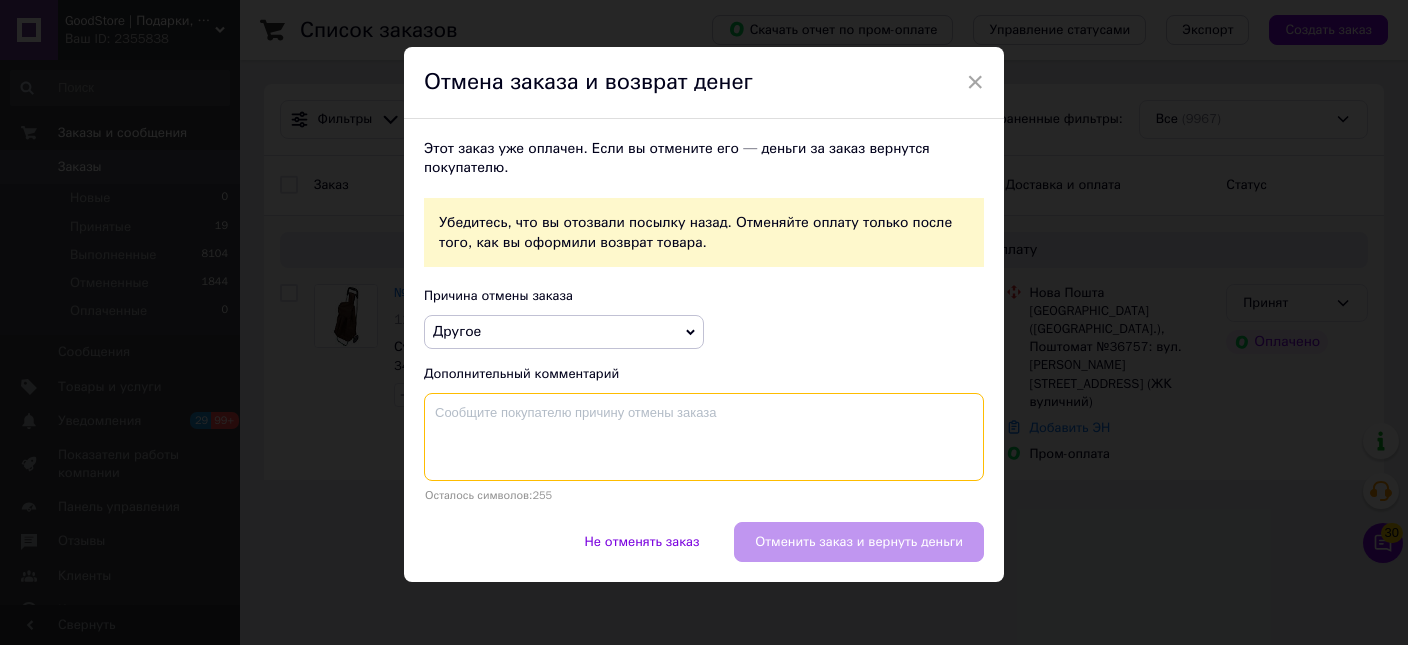 click at bounding box center [704, 437] 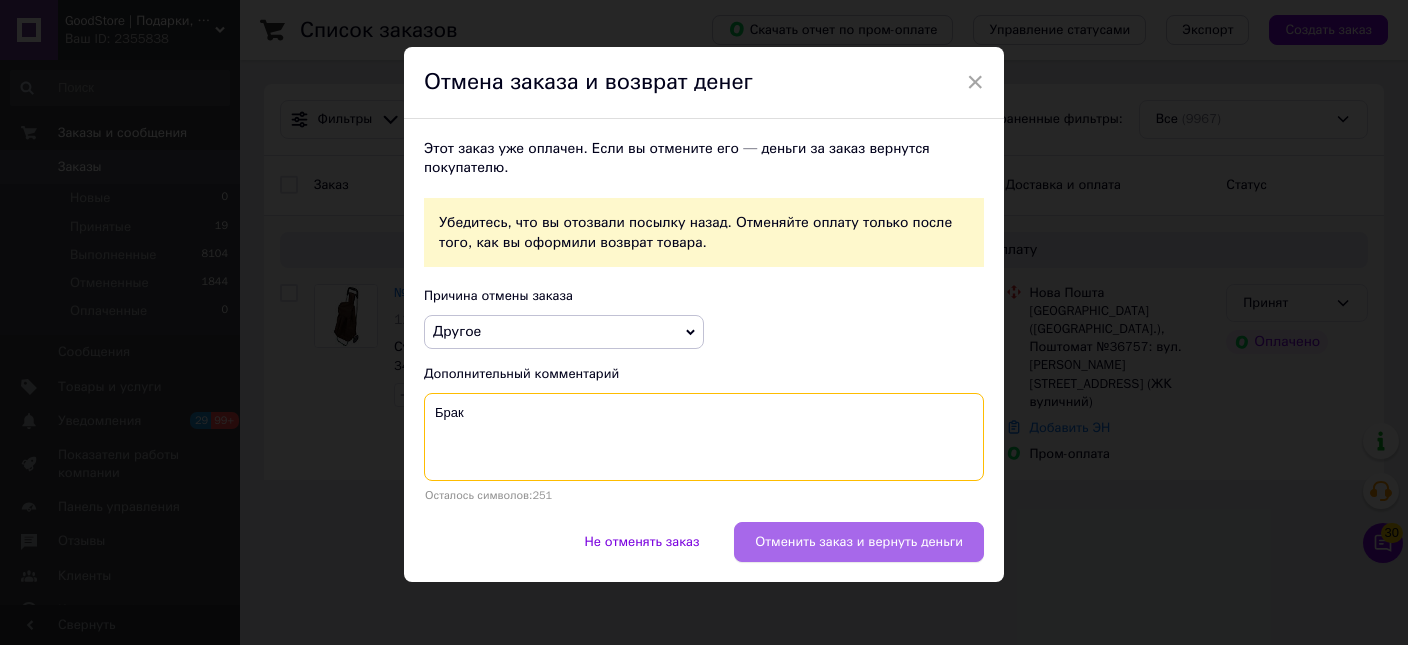type on "Брак" 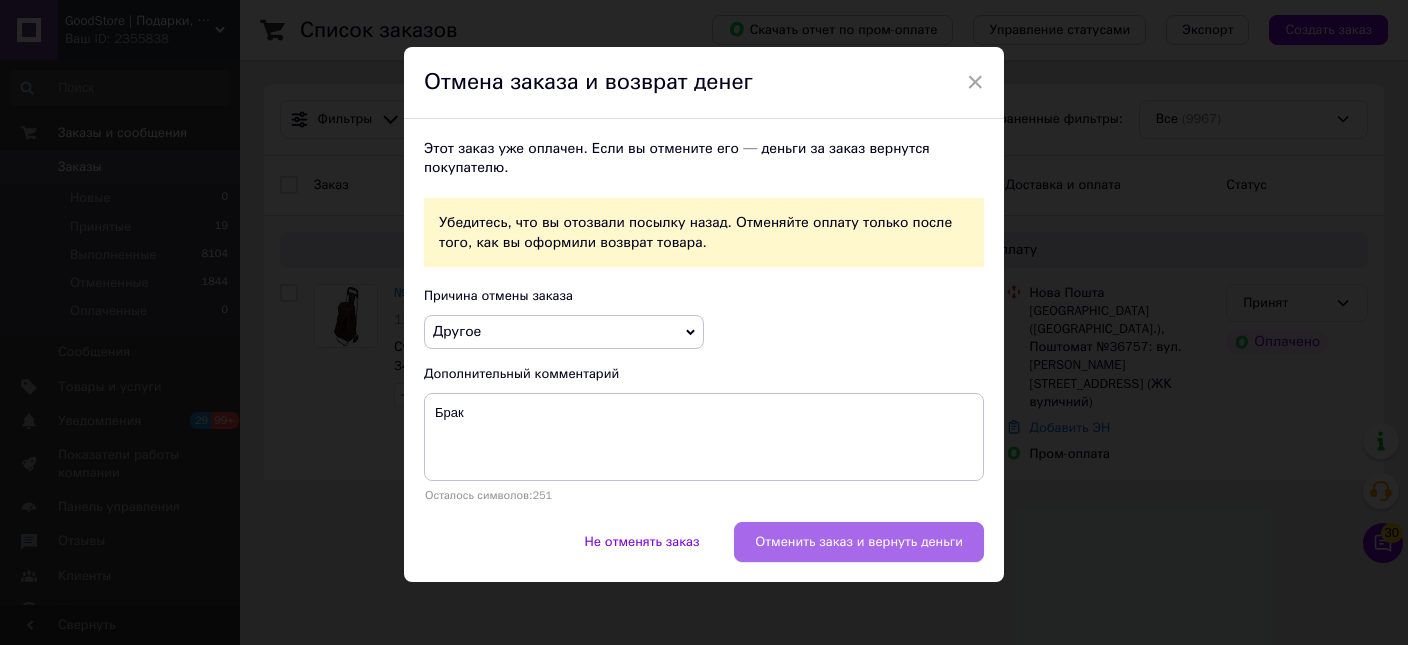 click on "Отменить заказ и вернуть деньги" at bounding box center (859, 542) 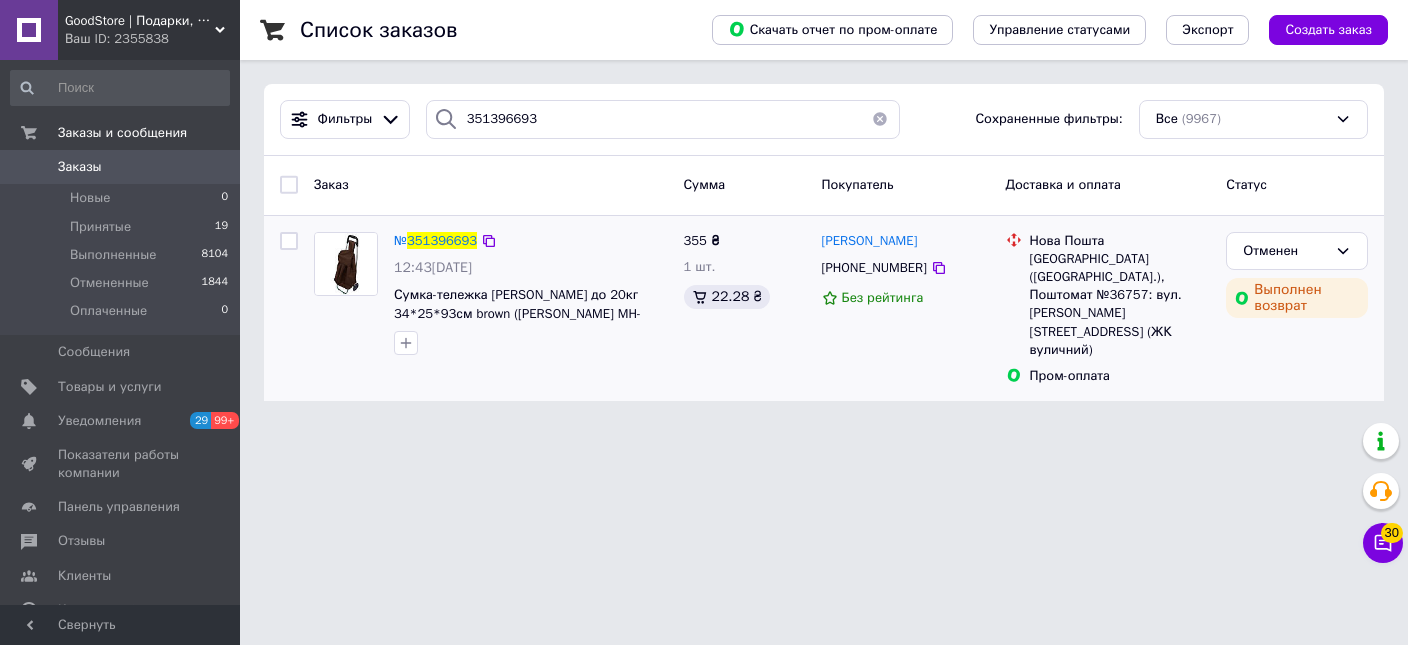 click on "GoodStore | Подарки, Товары для дома и работы" at bounding box center (140, 21) 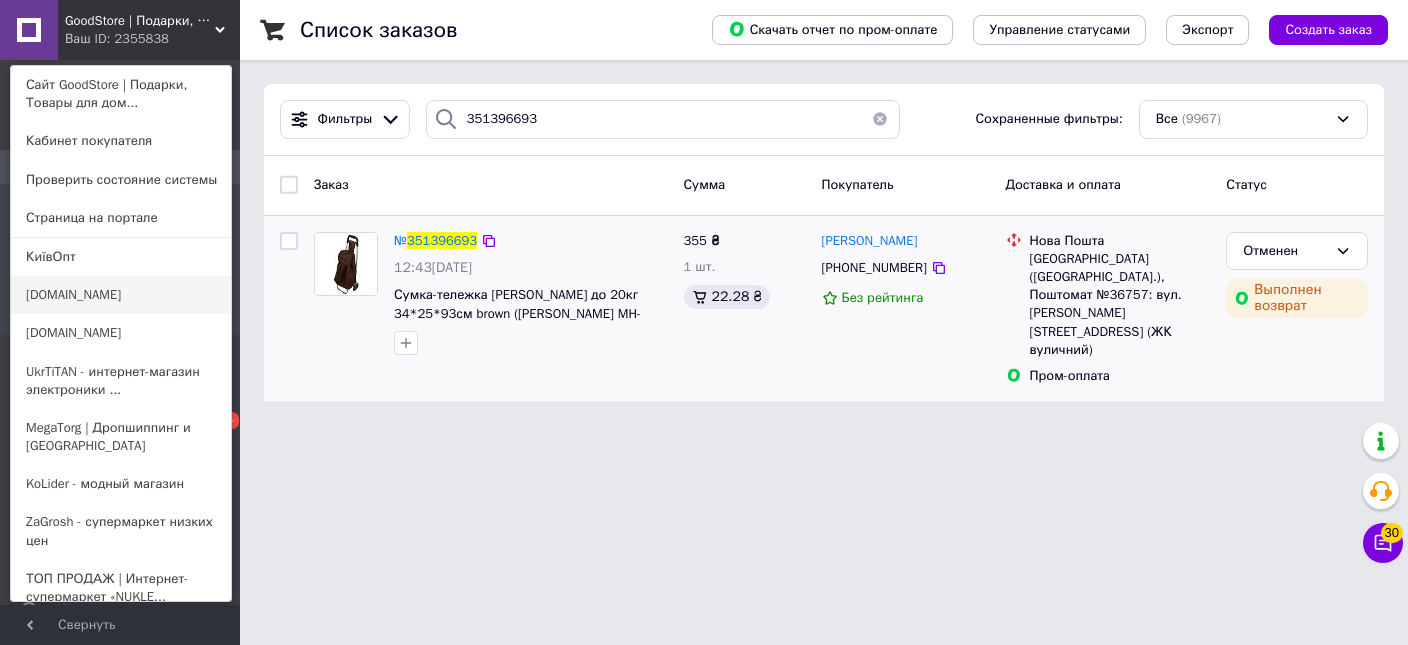 click on "[DOMAIN_NAME]" at bounding box center [121, 295] 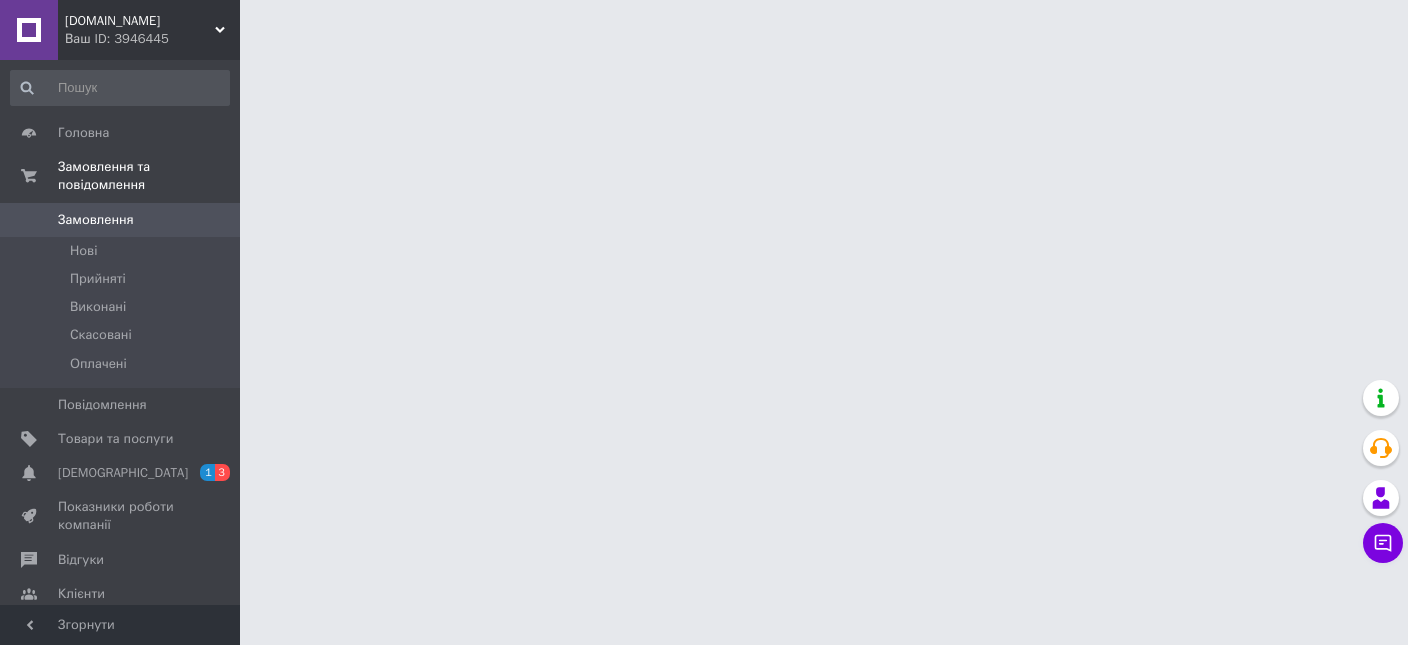scroll, scrollTop: 0, scrollLeft: 0, axis: both 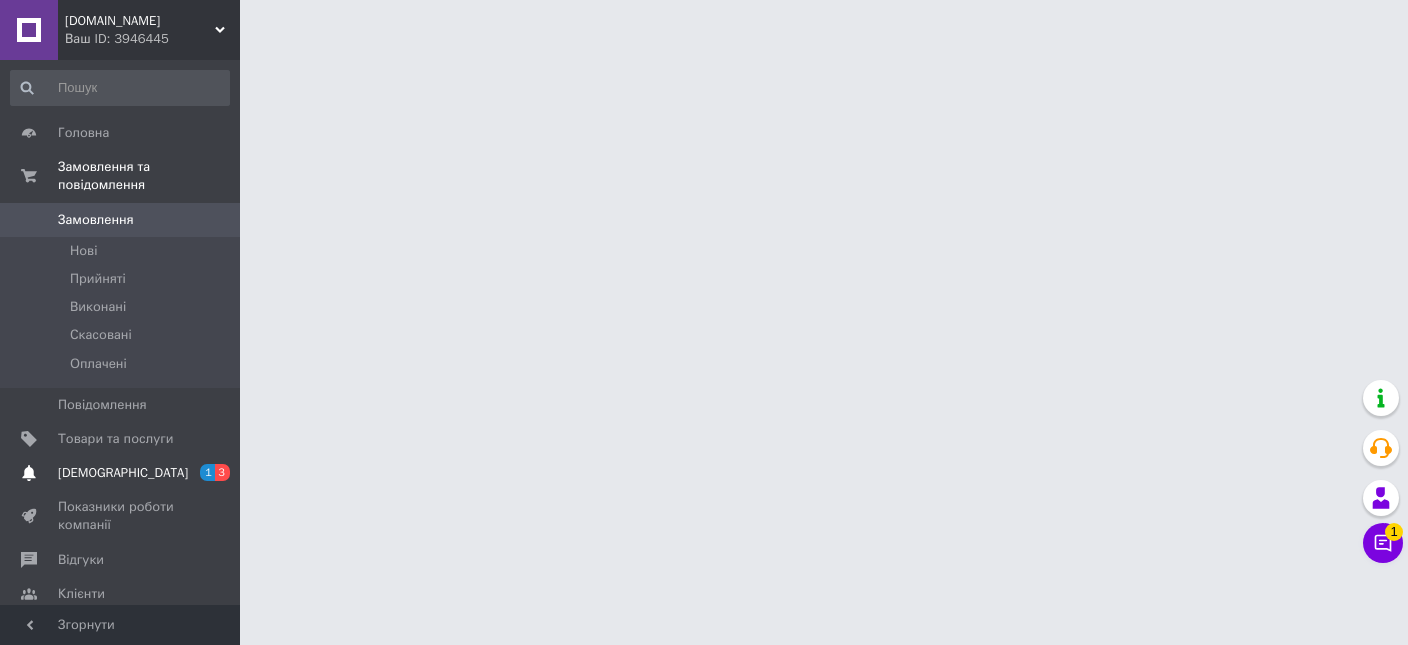 click on "Сповіщення" at bounding box center (123, 473) 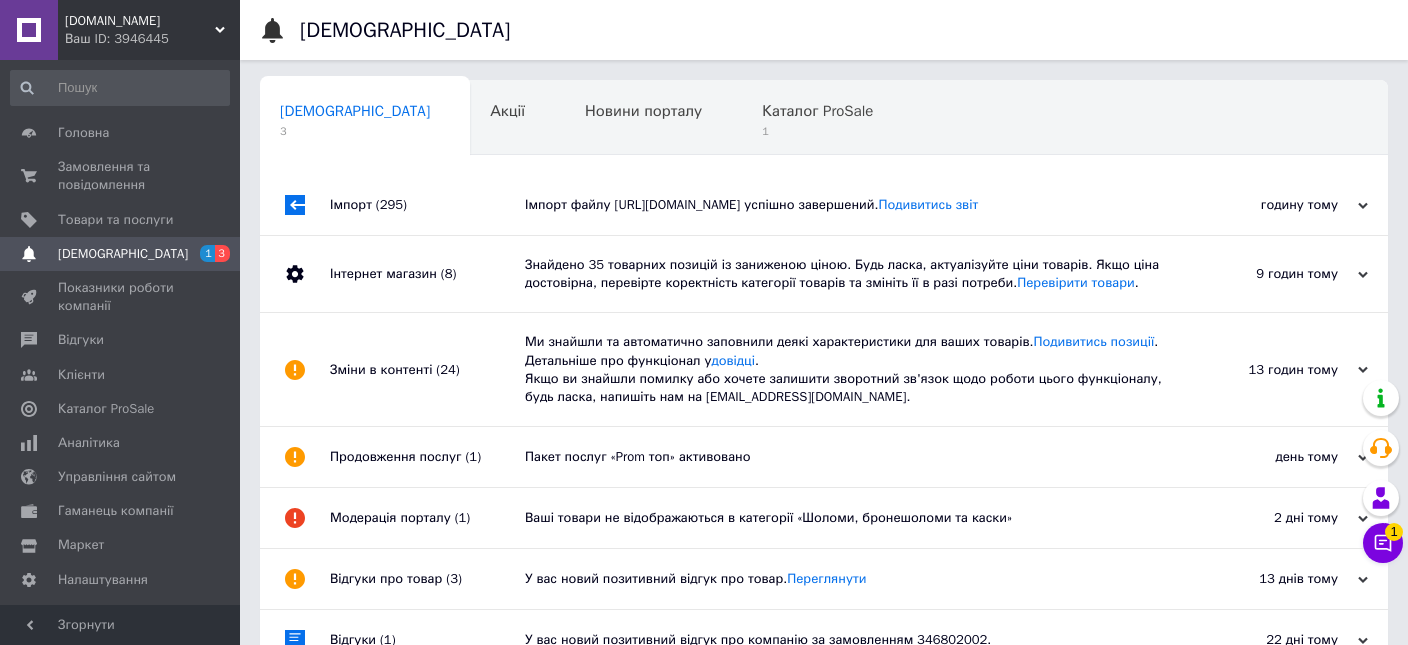 click on "Імпорт   (295)" at bounding box center [427, 205] 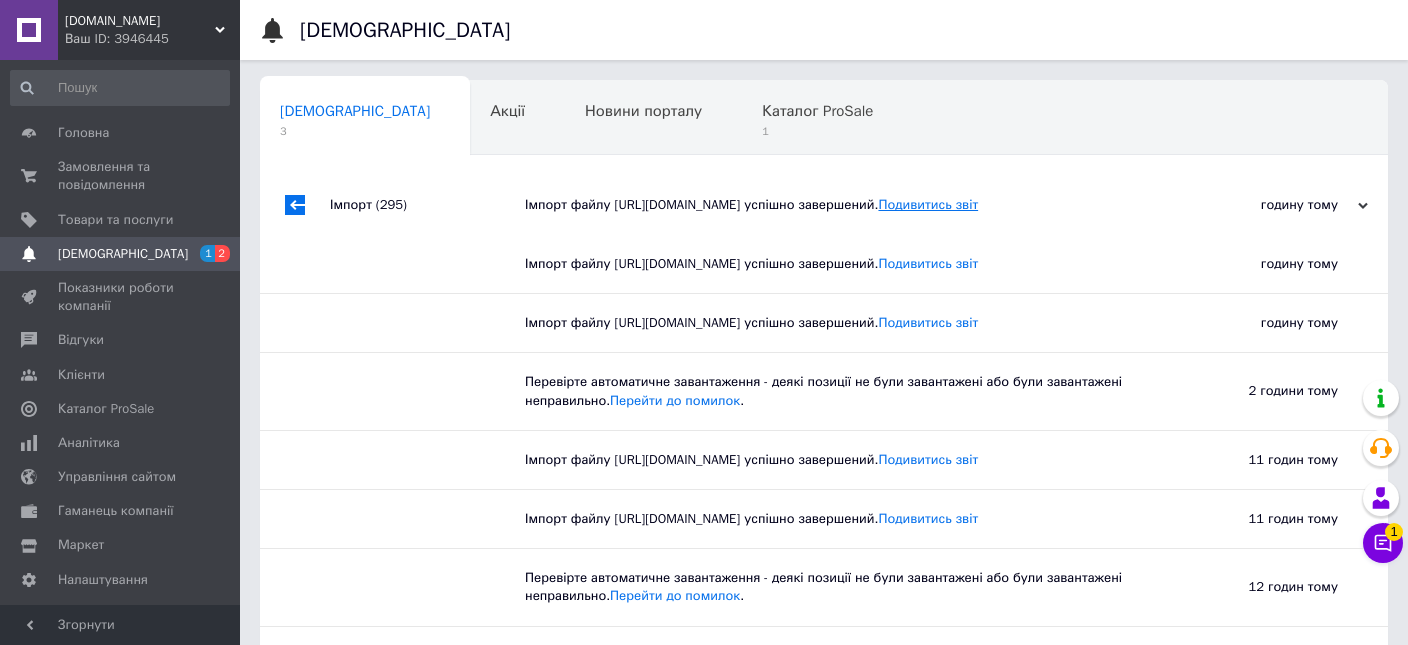 click on "Подивитись звіт" at bounding box center [928, 204] 